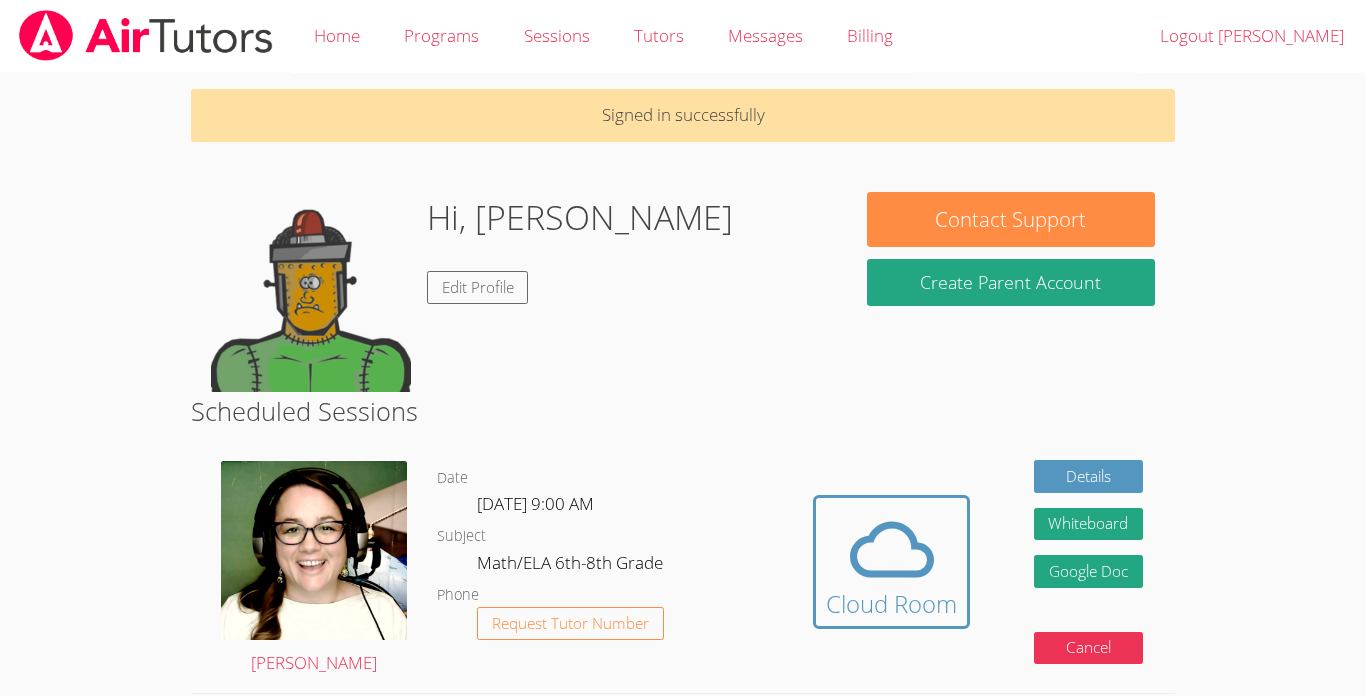 scroll, scrollTop: 0, scrollLeft: 0, axis: both 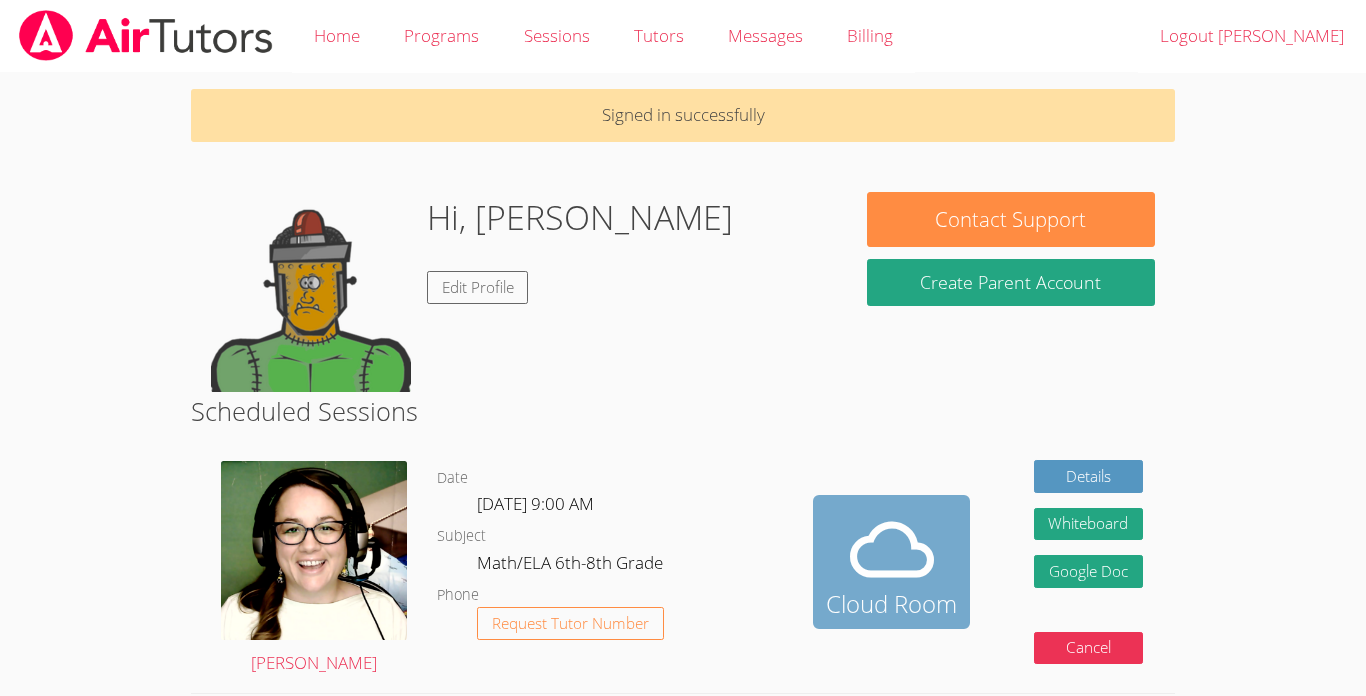 click at bounding box center (891, 550) 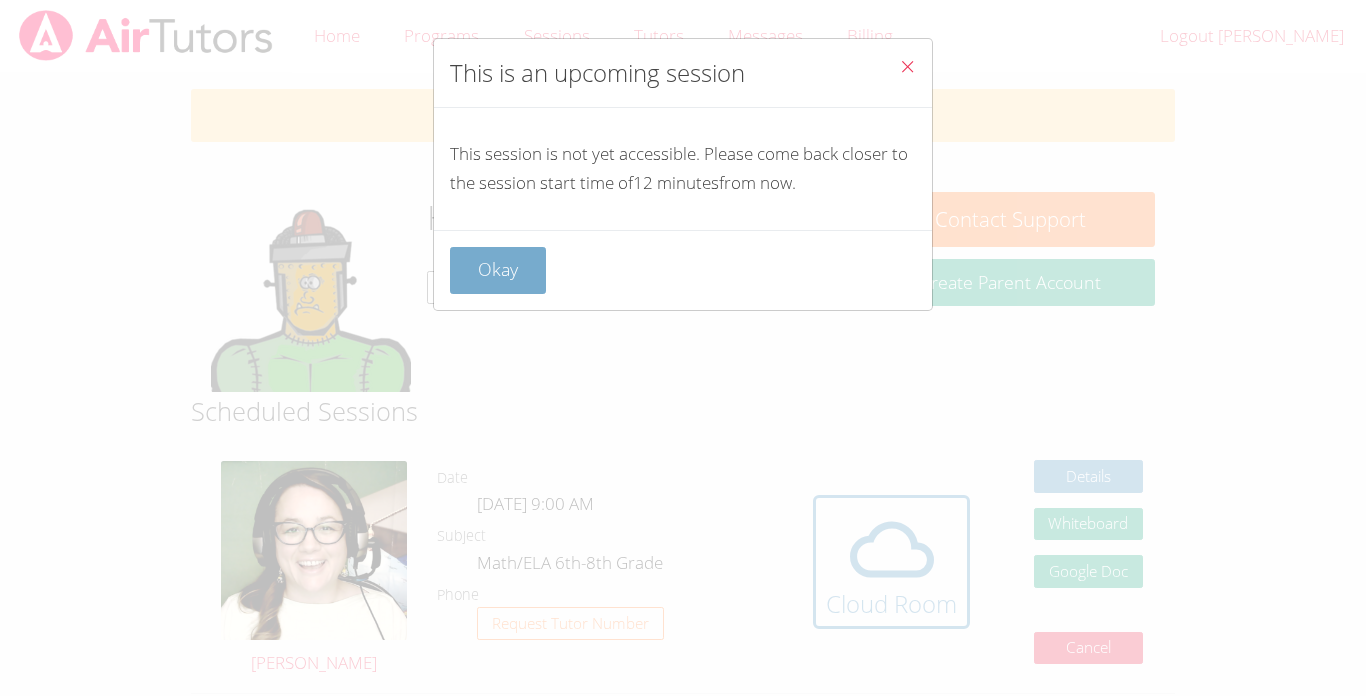 click on "Okay" at bounding box center (498, 270) 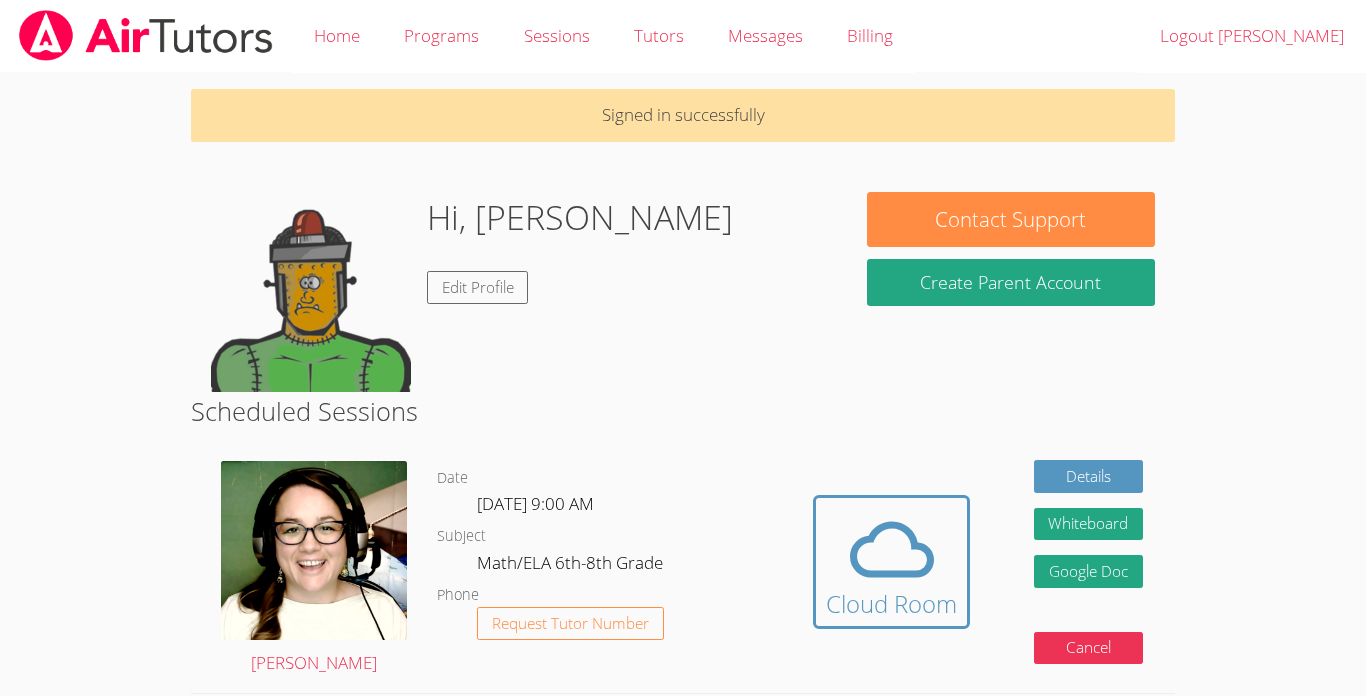 click on "Hi, Isiah Edit Profile" at bounding box center [580, 292] 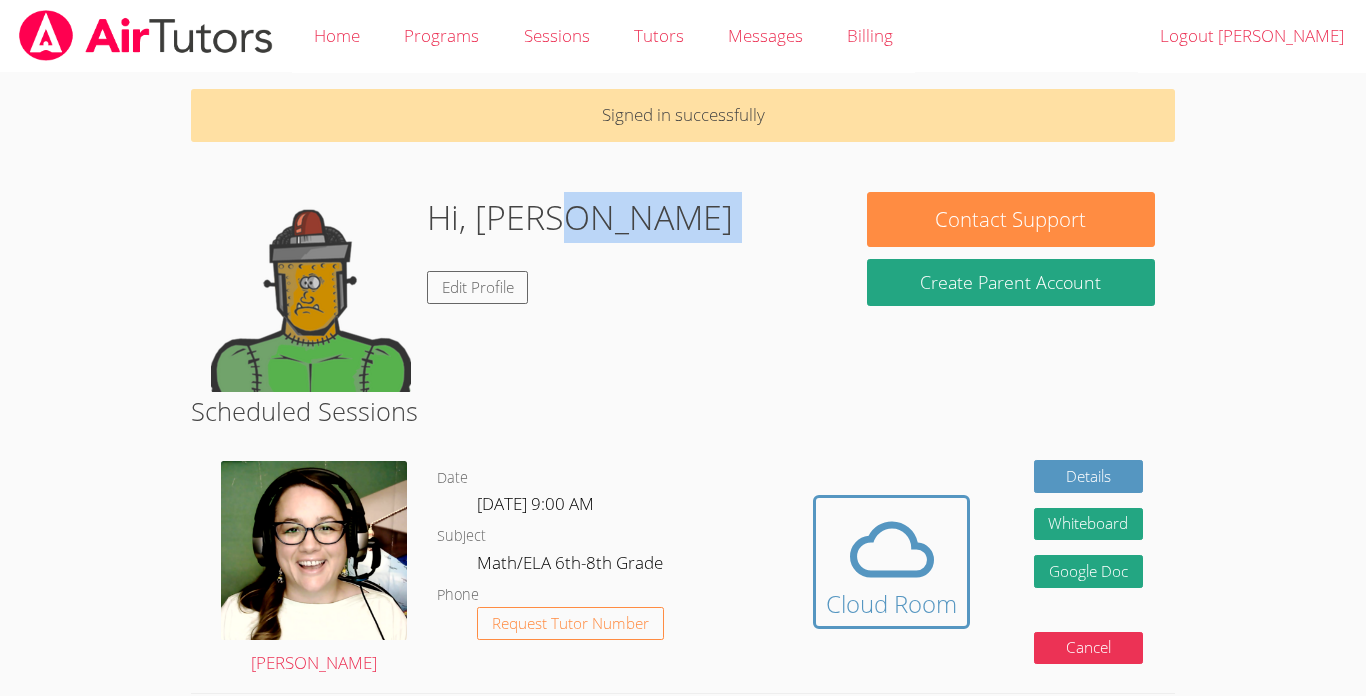 click on "Hi, Isiah Edit Profile" at bounding box center (580, 292) 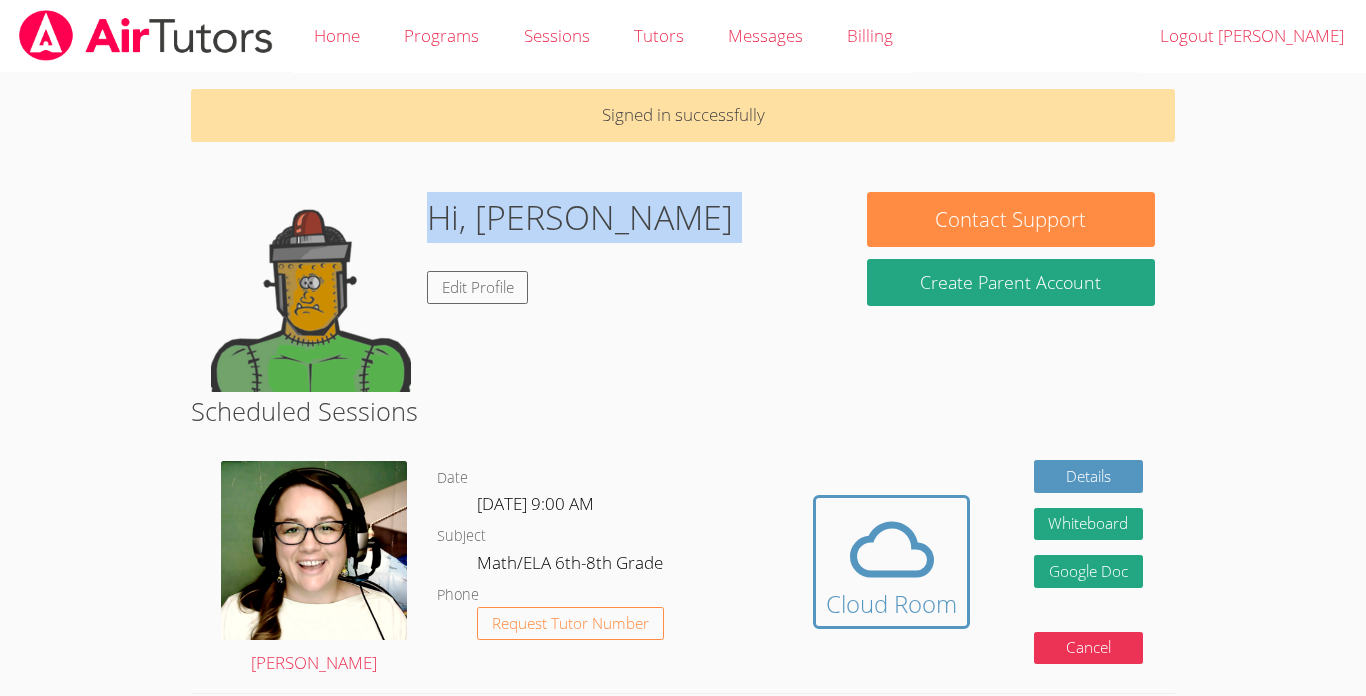 click on "Hi, Isiah Edit Profile" at bounding box center [580, 292] 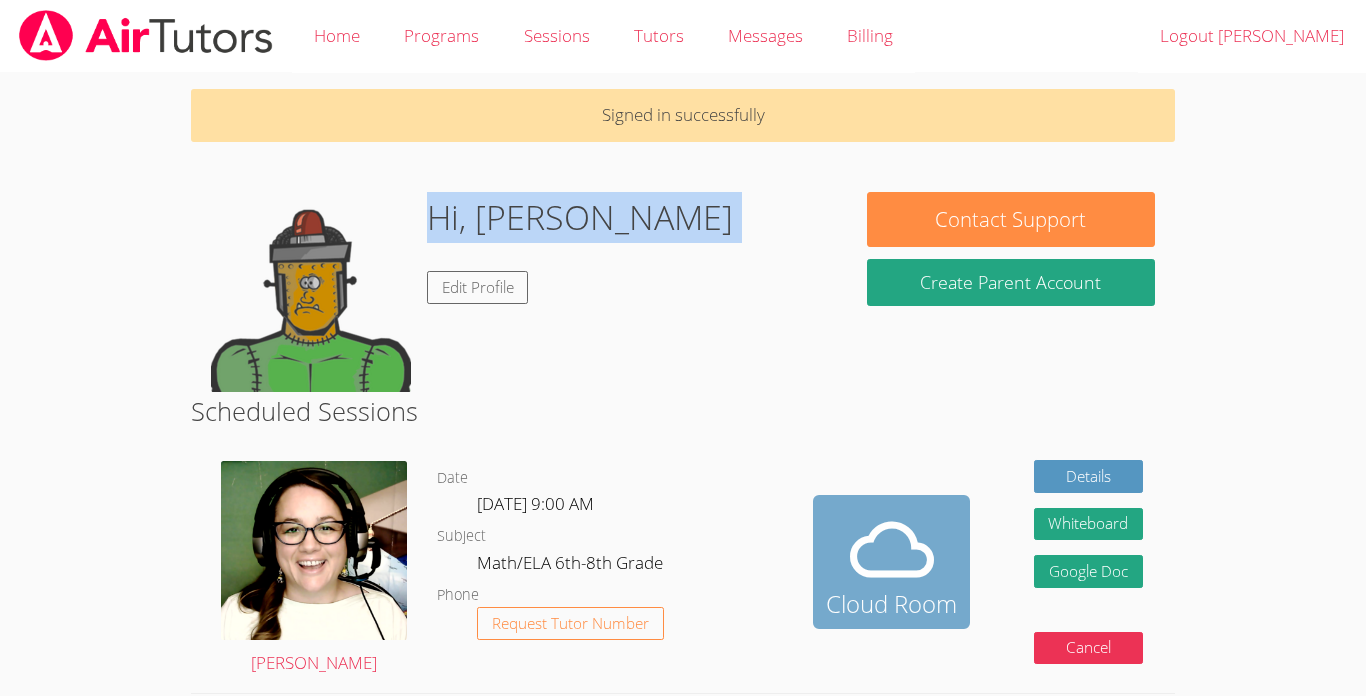 click at bounding box center [891, 550] 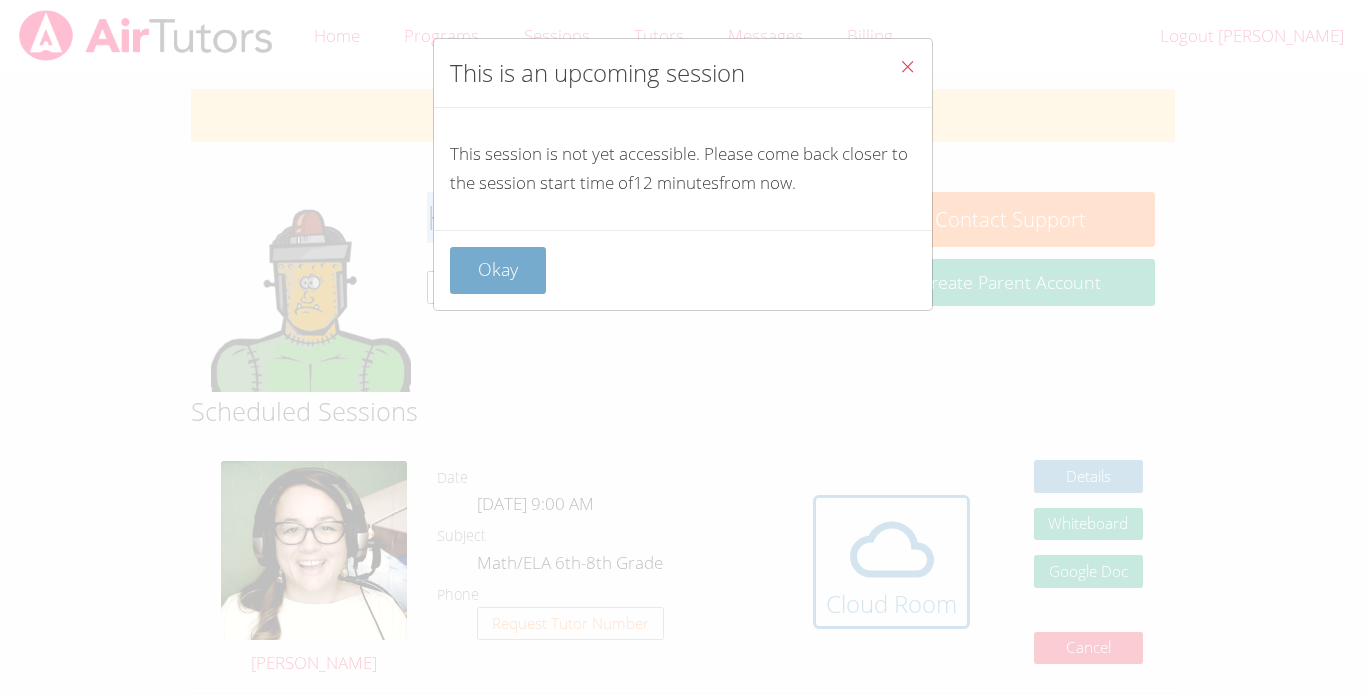 click on "Okay" at bounding box center (498, 270) 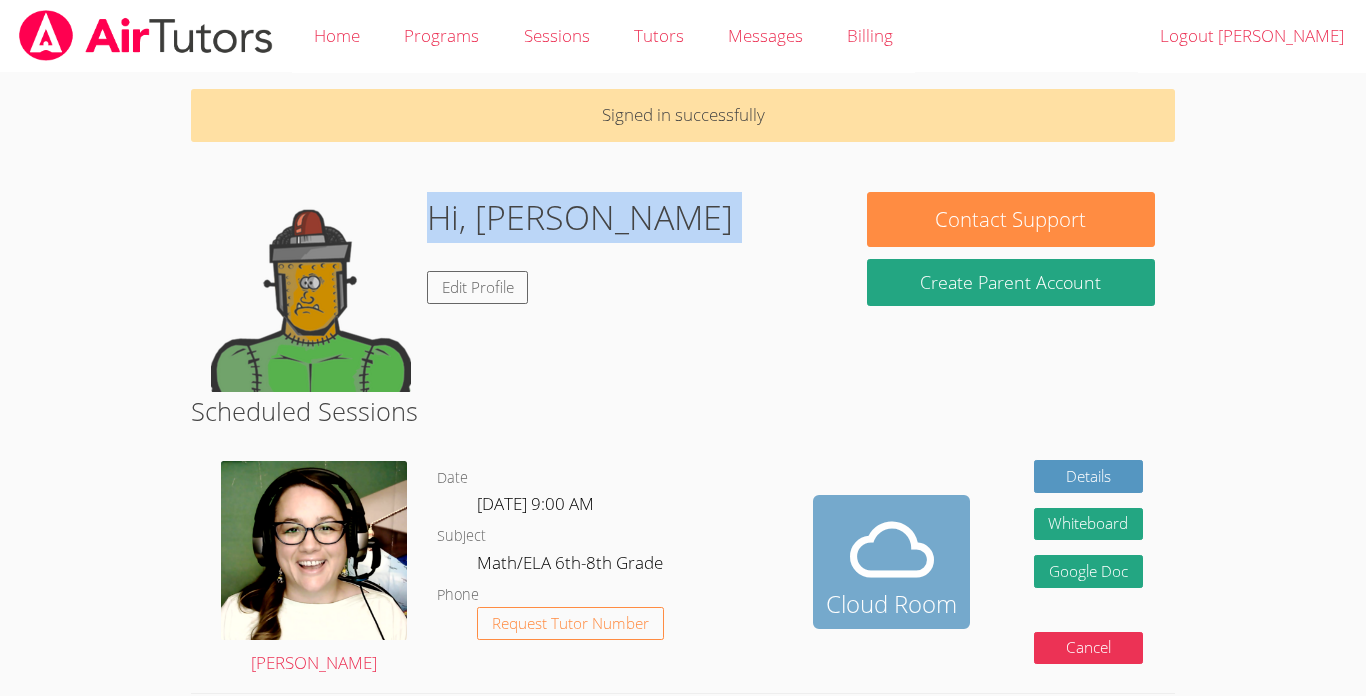 click on "Cloud Room" at bounding box center (891, 562) 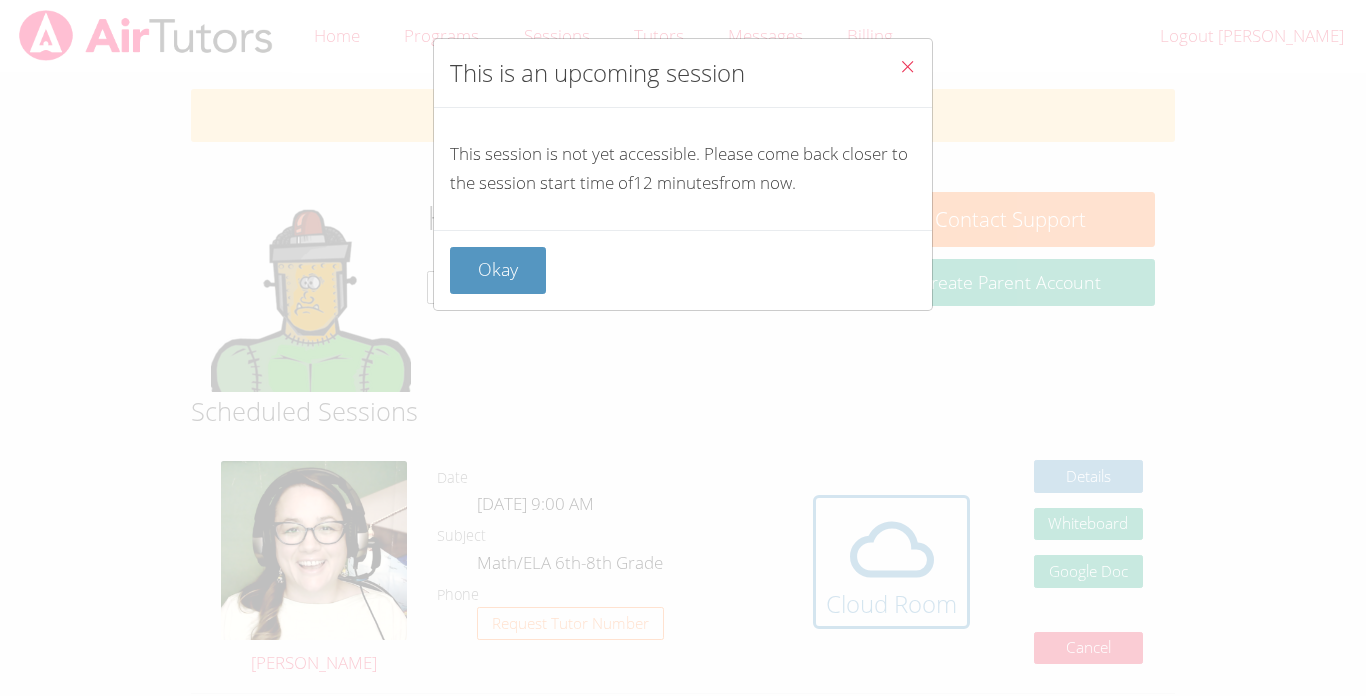 click on "Okay" at bounding box center [683, 270] 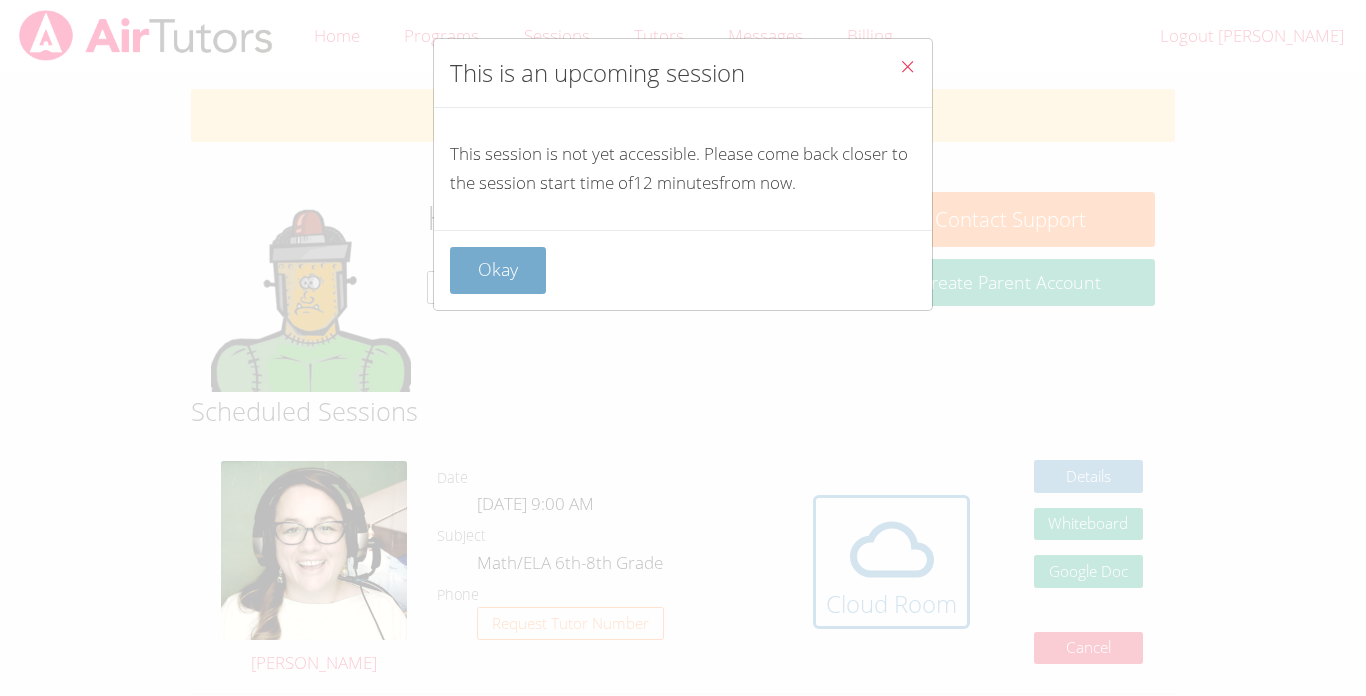 drag, startPoint x: 514, startPoint y: 296, endPoint x: 512, endPoint y: 282, distance: 14.142136 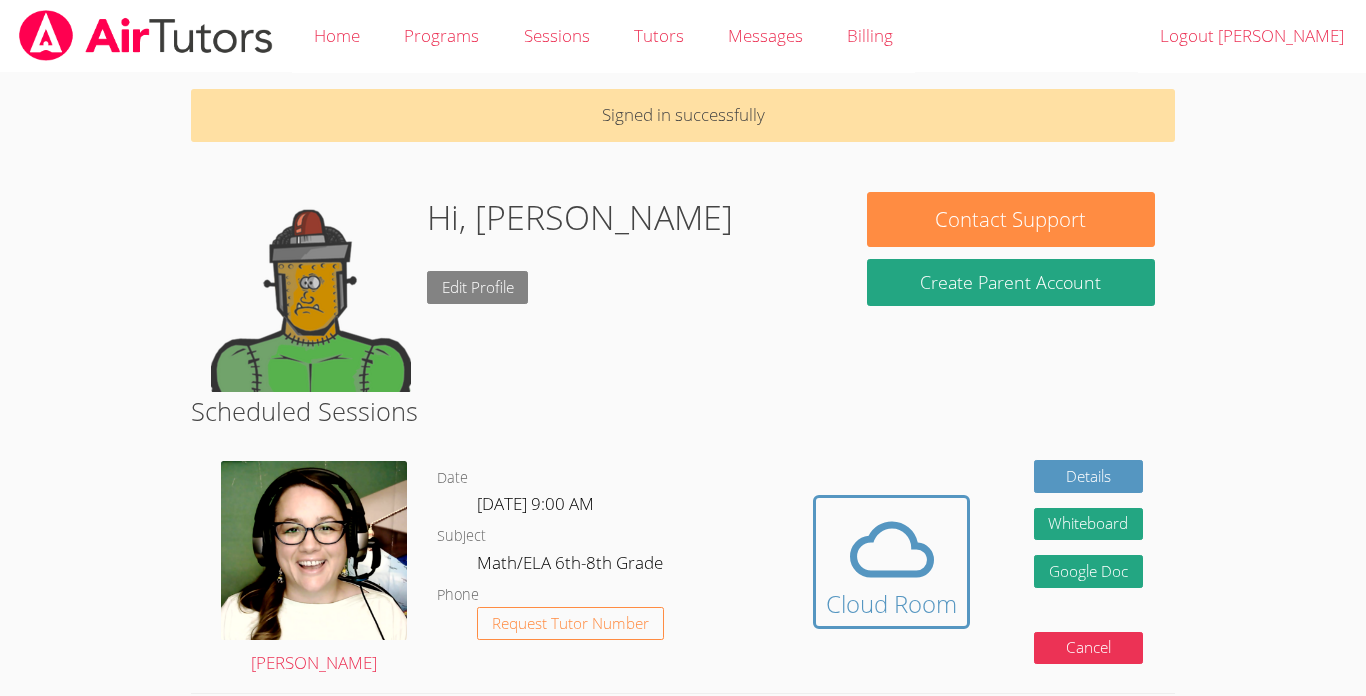 click on "Edit Profile" at bounding box center [478, 287] 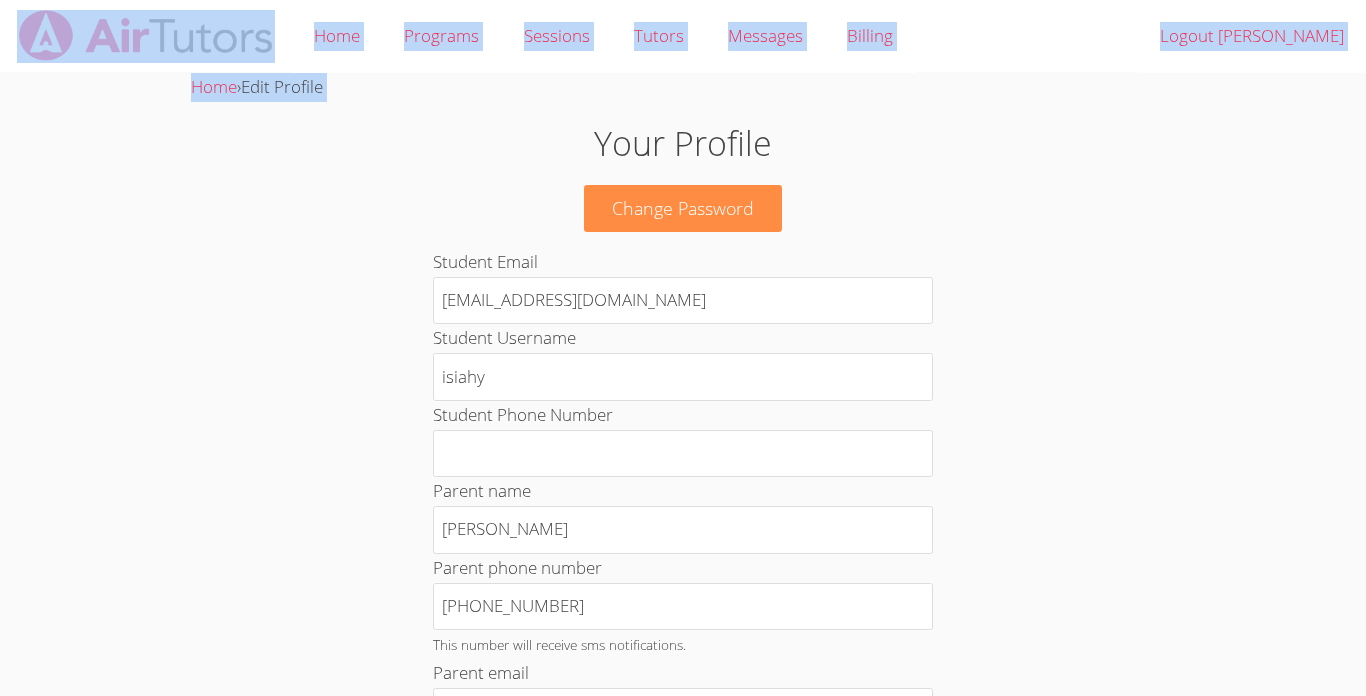 click on "Home Programs Sessions Tutors Messages Billing Logout Isiah Home  ›  Edit Profile Your Profile Change Password Student Email tiffkyap8891@gmail.com Student Username isiahy Student Phone Number Parent name Tiffany Yap Parent phone number +18087240588 This number will receive sms notifications. Parent email tiffkyap91@gmail.com Secondary parent name Secondary parent phone number This number will NOT receive sms notifications. Secondary parent email Grade
Kindergarten
1st Grade
2nd Grade
3rd Grade
4th Grade
5th Grade
6th Grade
7th Grade
8th Grade
9th Grade
10th Grade
11th Grade
12th Grade
College Freshman
College Sophomore
College Junior
College Senior
College Graduate
Adult Learner School
Boys & Girls Club Hawaii
Campbell Family Foundation
Hawaii Kids Can
Nānākuli Library Time Zone Alaska
Hawaii
Pacific
Arizona
Mountain
Central
Eastern Referral source
College counselor
Educational consultant
Facebook
Family referral
Newspaper
Snapchat" at bounding box center [683, 348] 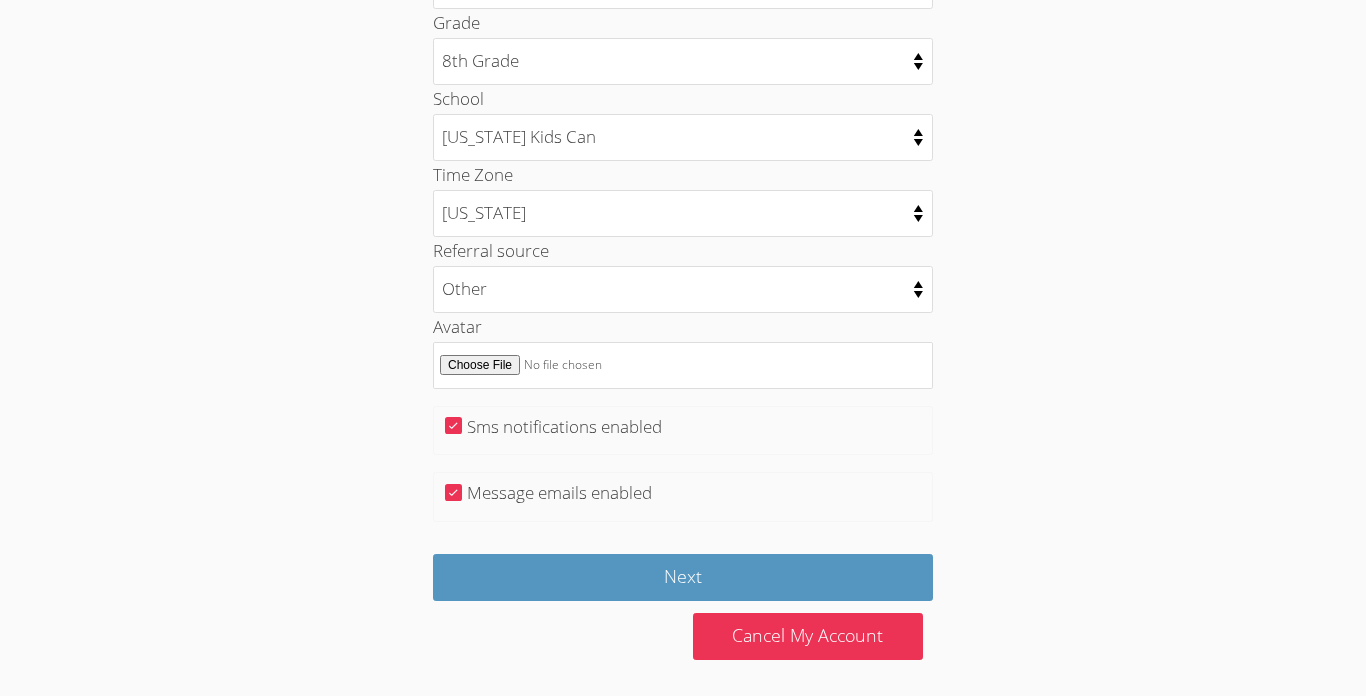 scroll, scrollTop: 977, scrollLeft: 0, axis: vertical 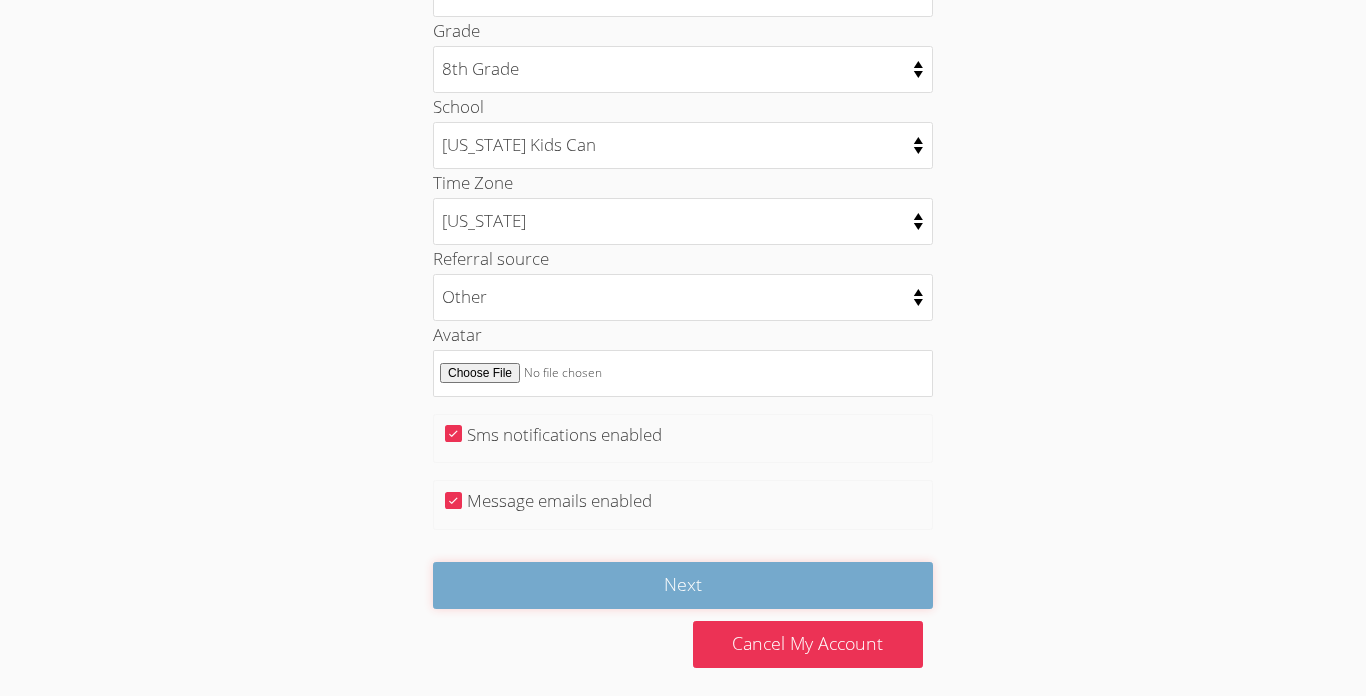 click on "Next" at bounding box center [683, 585] 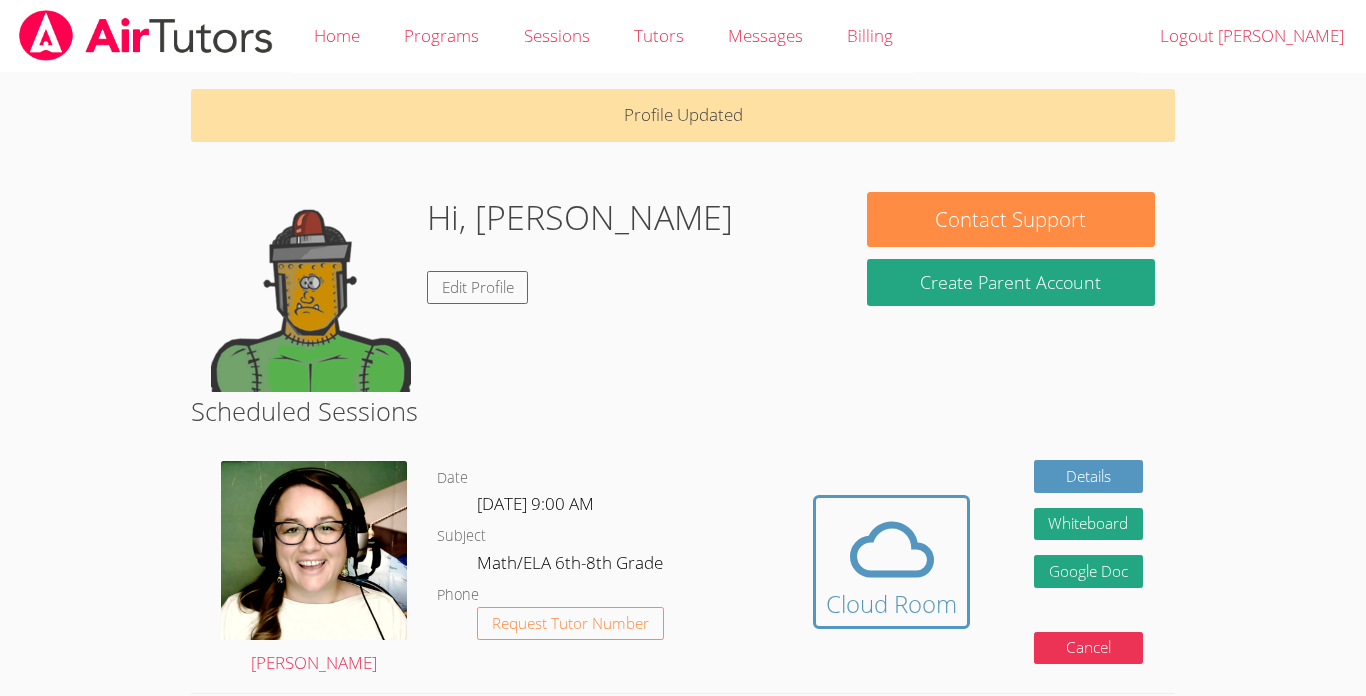 scroll, scrollTop: 0, scrollLeft: 0, axis: both 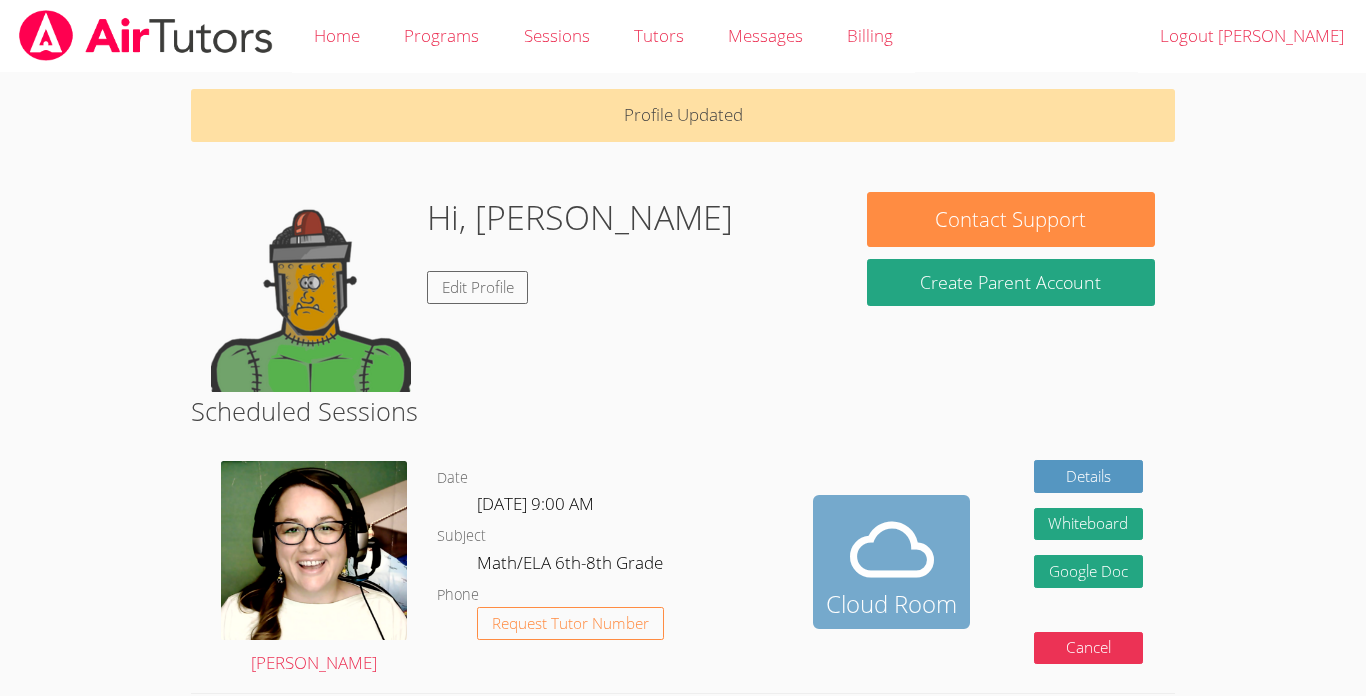 click at bounding box center [891, 550] 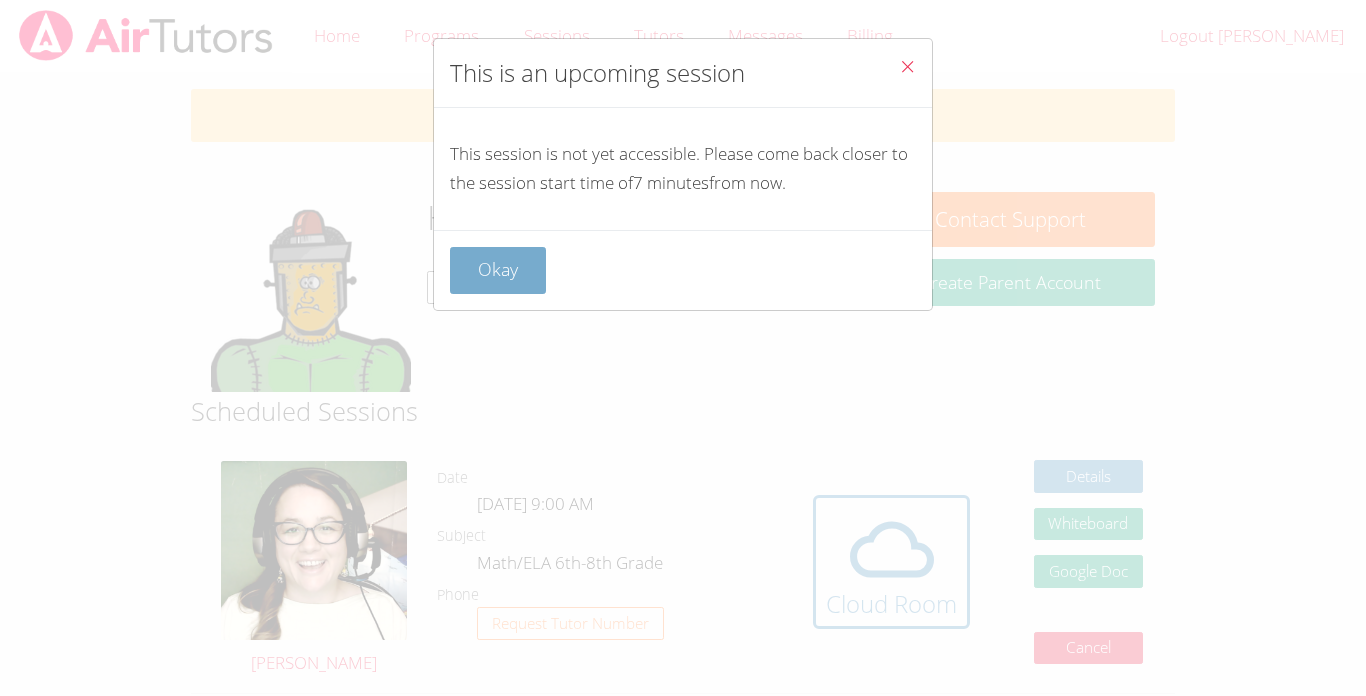 click on "Okay" at bounding box center [498, 270] 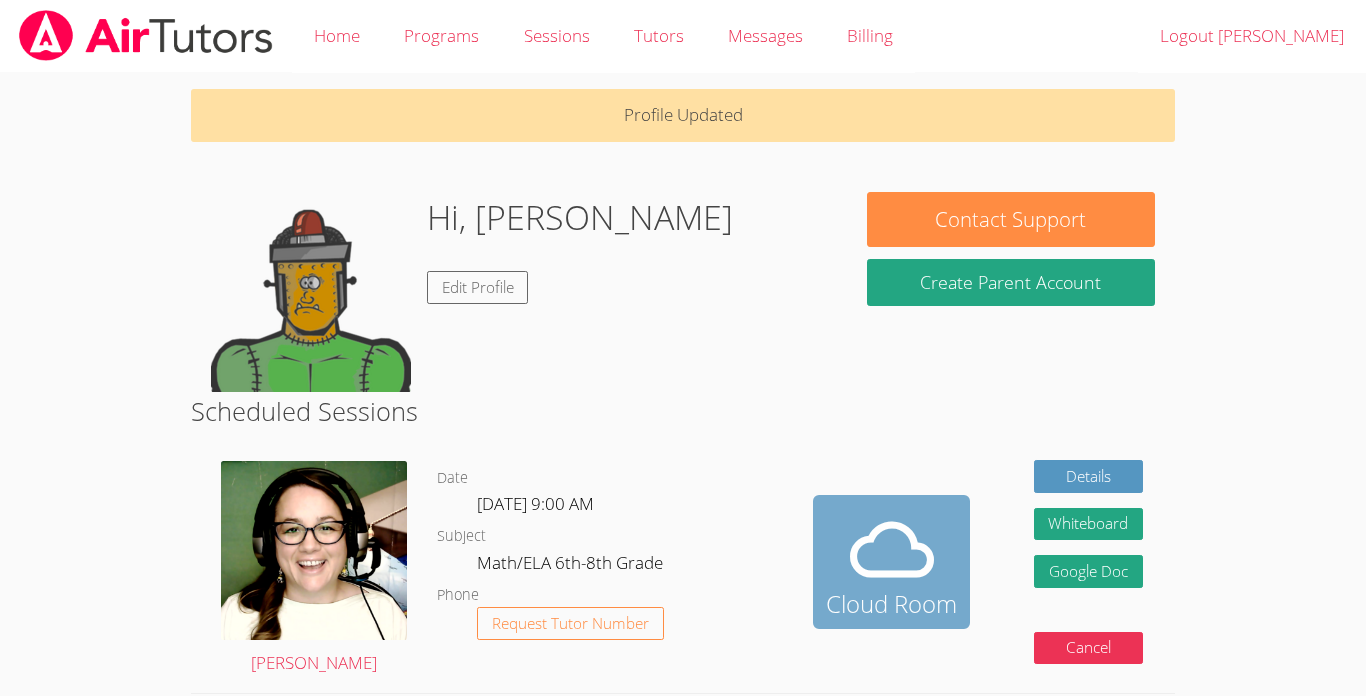 click at bounding box center (891, 550) 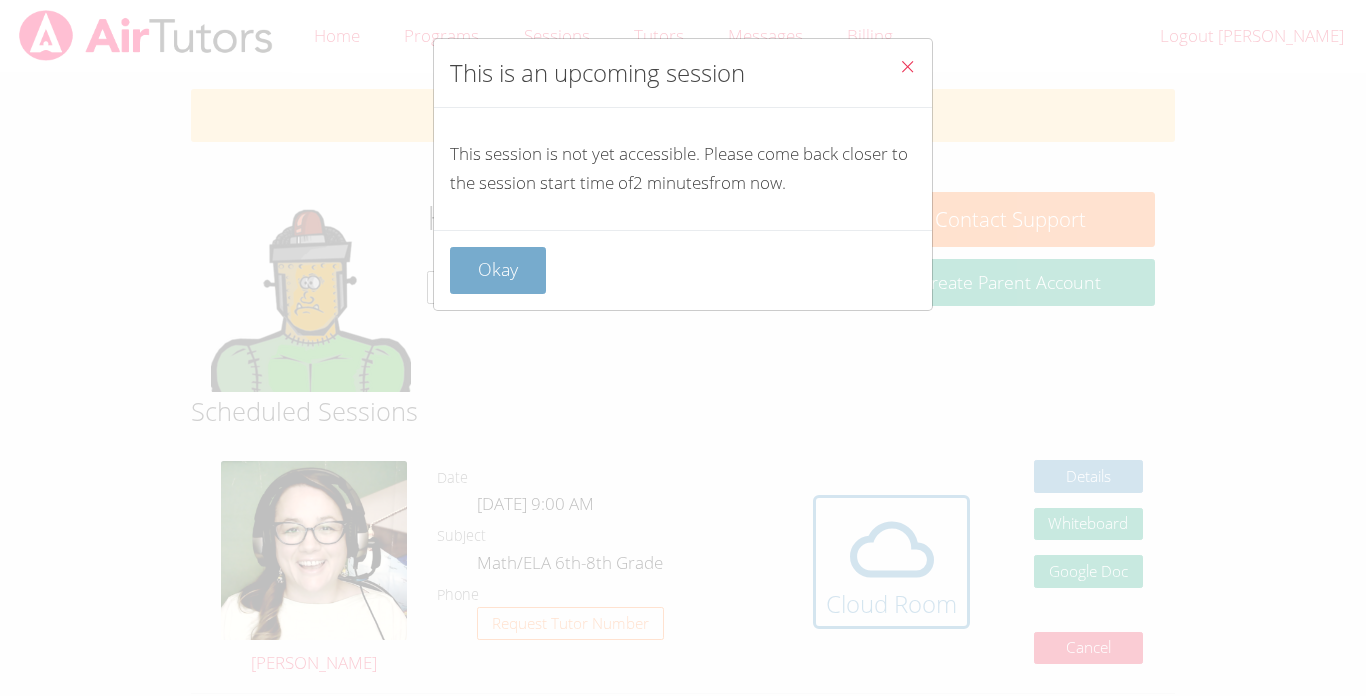 click on "Okay" at bounding box center [498, 270] 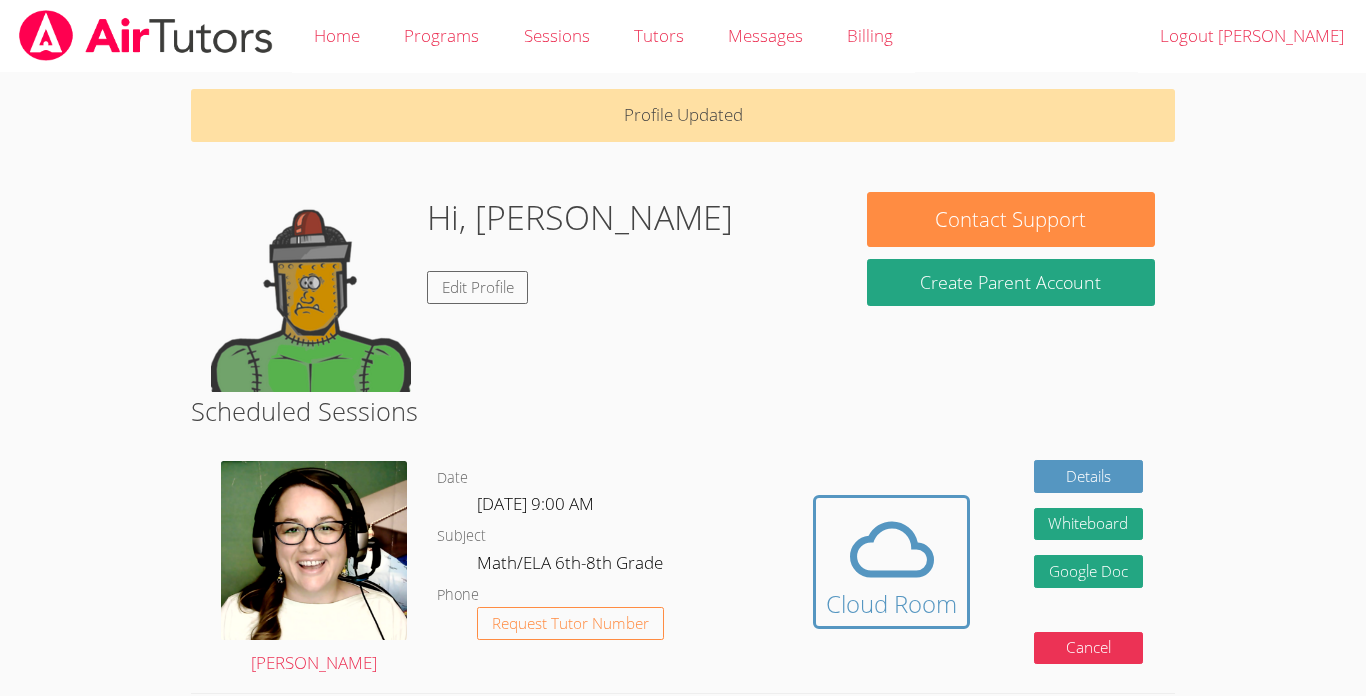 click on "Hi, Isiah Edit Profile" at bounding box center [580, 292] 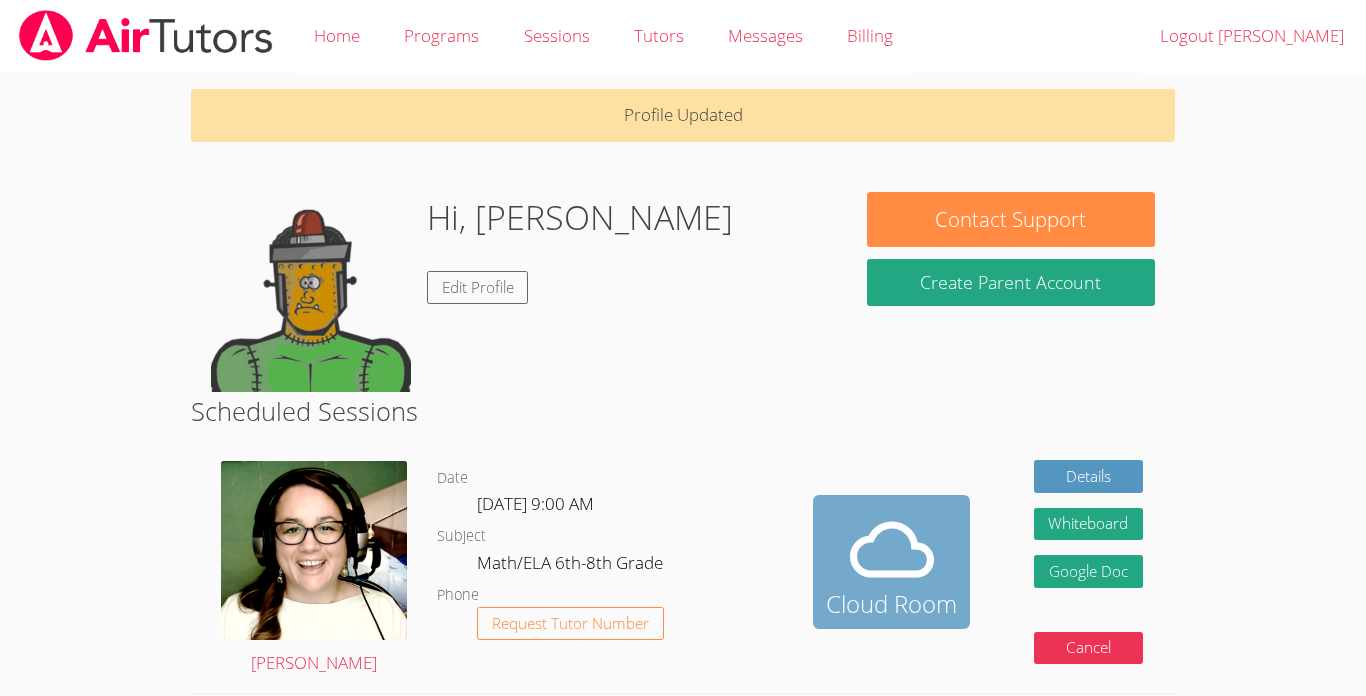 click on "Cloud Room" at bounding box center [891, 604] 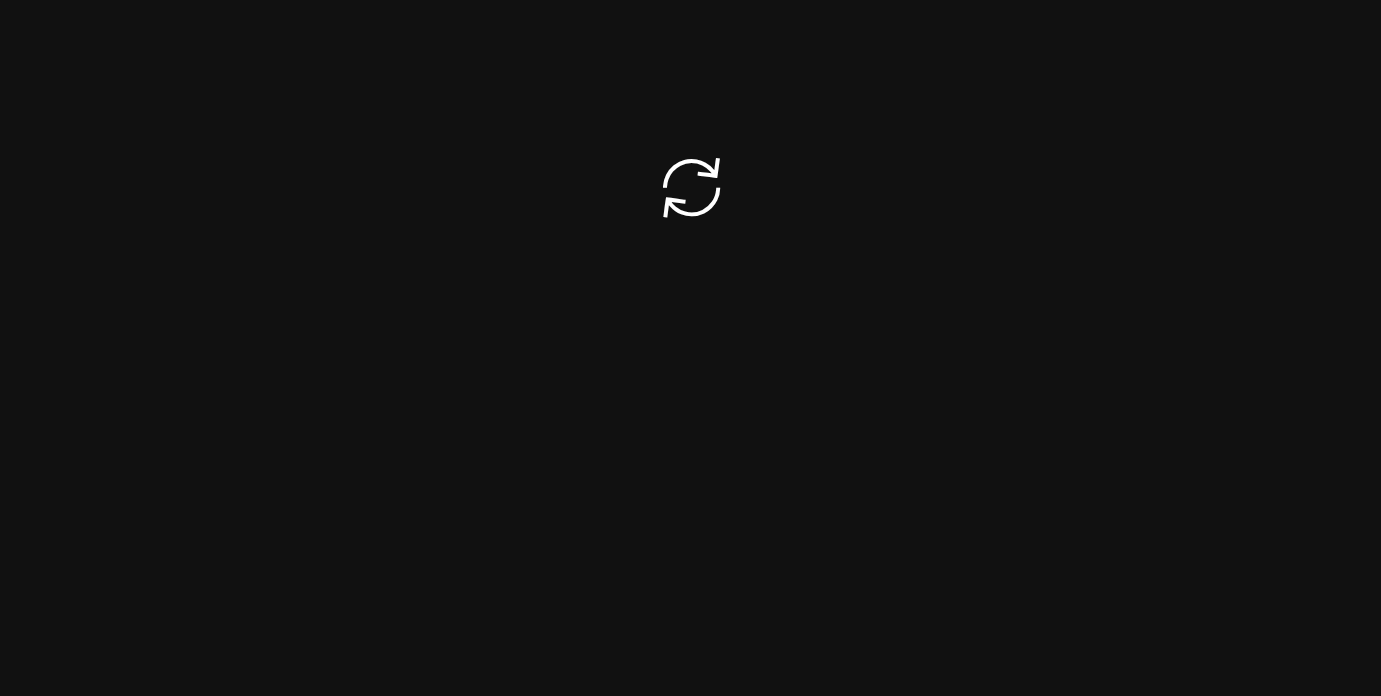 scroll, scrollTop: 0, scrollLeft: 0, axis: both 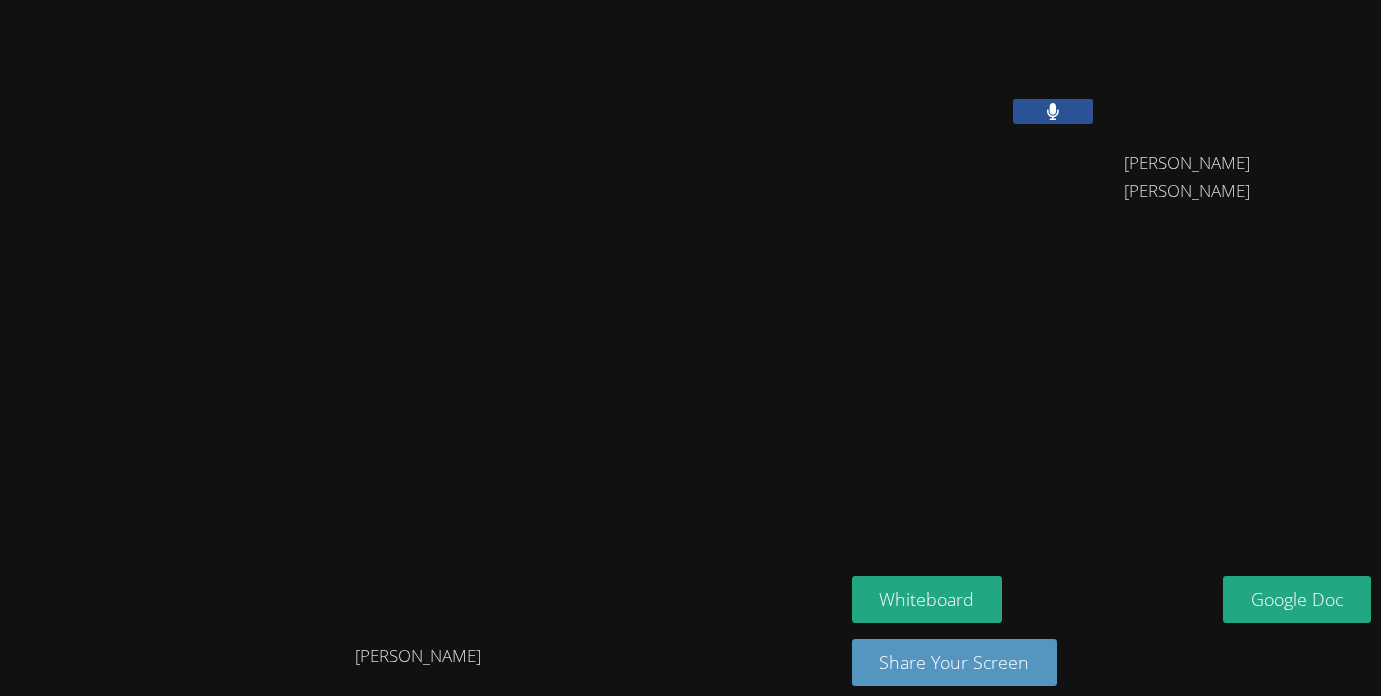 click on "[PERSON_NAME] [PERSON_NAME] [PERSON_NAME] Whiteboard Google Doc Share Your Screen" at bounding box center (690, 348) 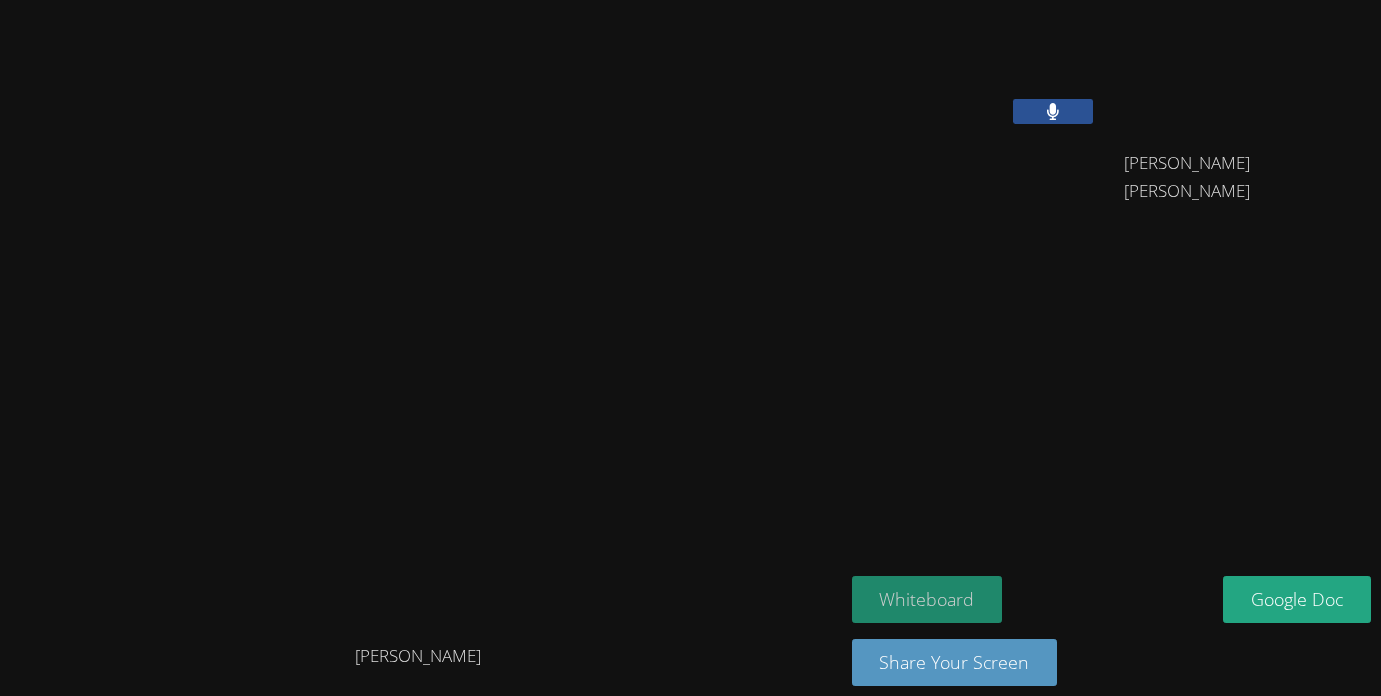 click on "Whiteboard" at bounding box center [927, 599] 